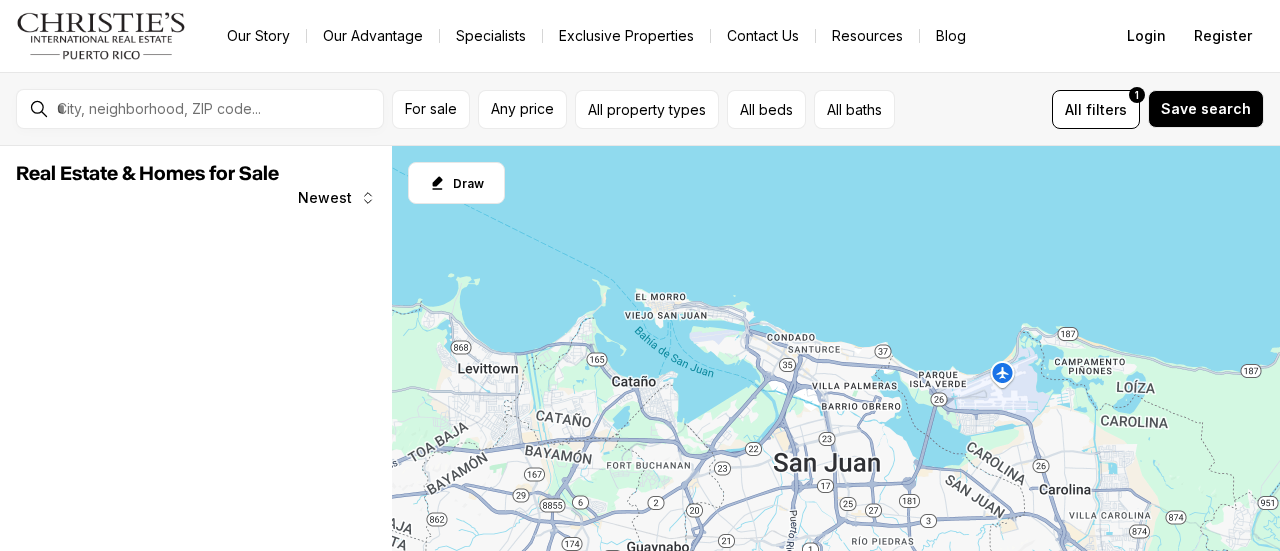 scroll, scrollTop: 0, scrollLeft: 0, axis: both 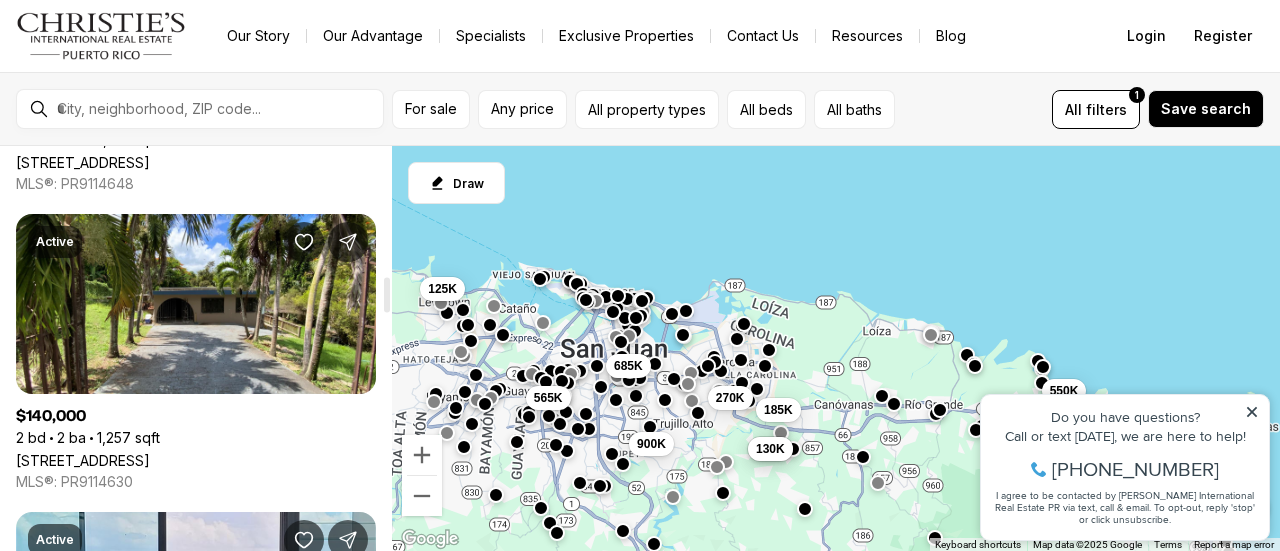 click on "[STREET_ADDRESS]" at bounding box center (83, 460) 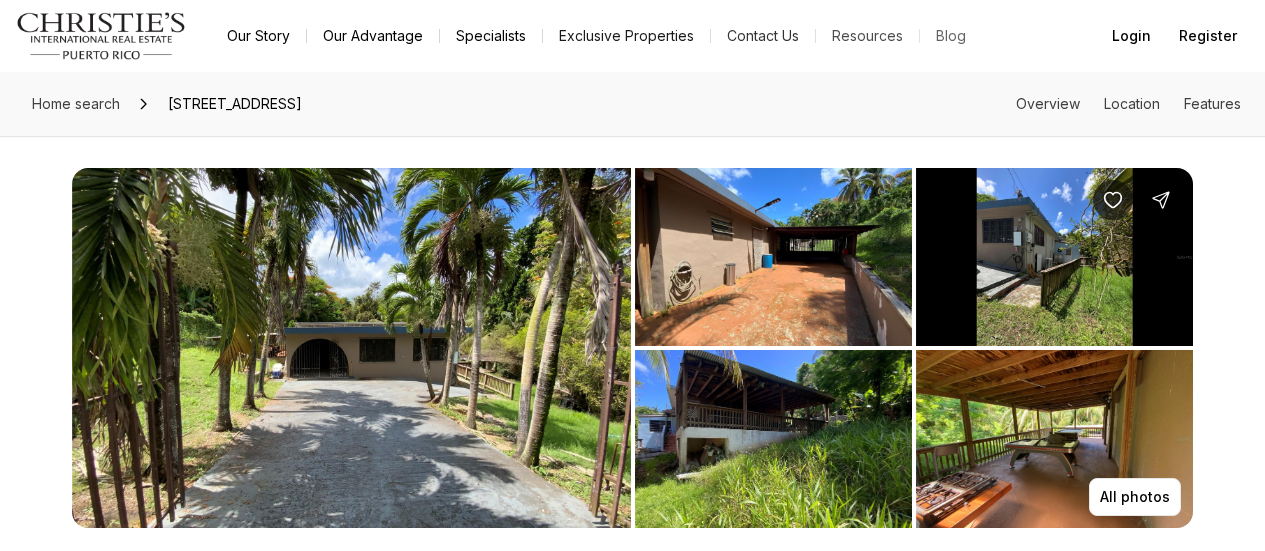 scroll, scrollTop: 0, scrollLeft: 0, axis: both 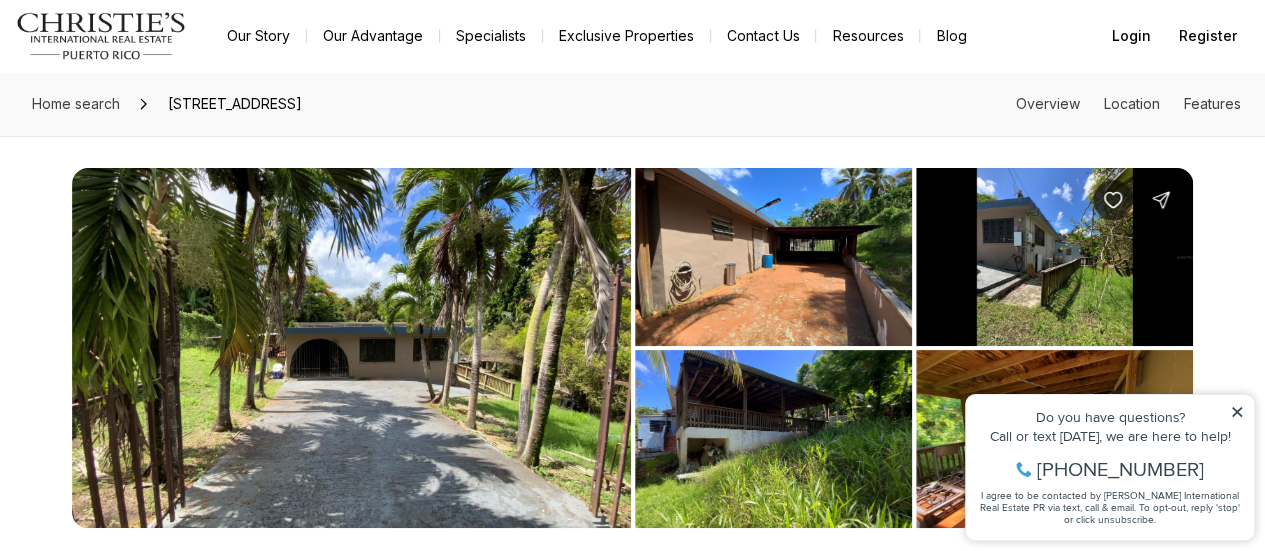 click at bounding box center [773, 257] 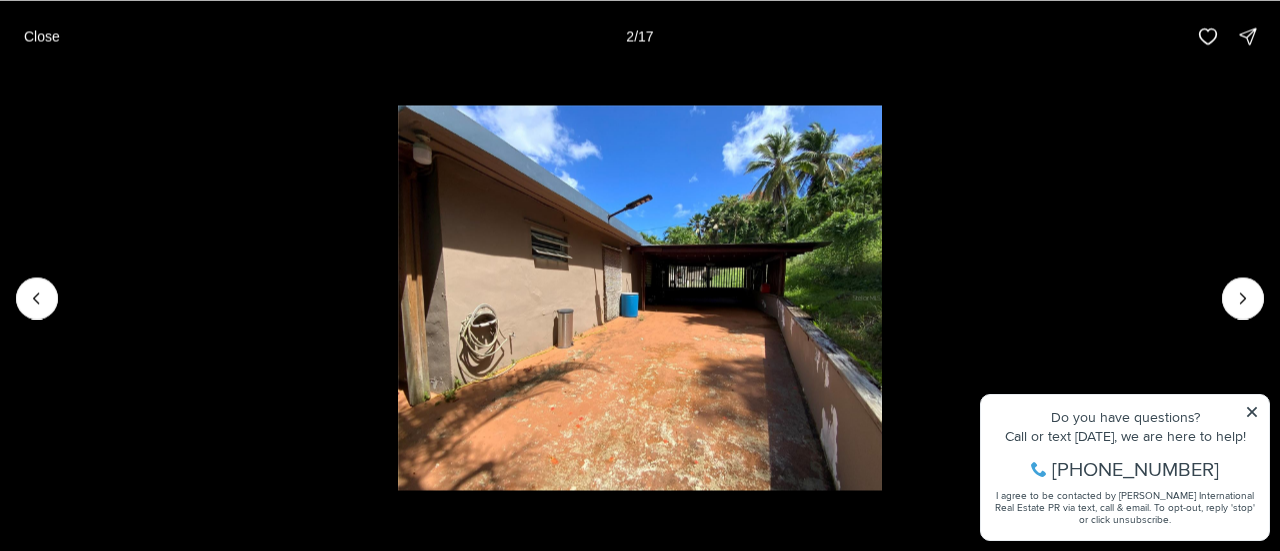 scroll, scrollTop: 0, scrollLeft: 0, axis: both 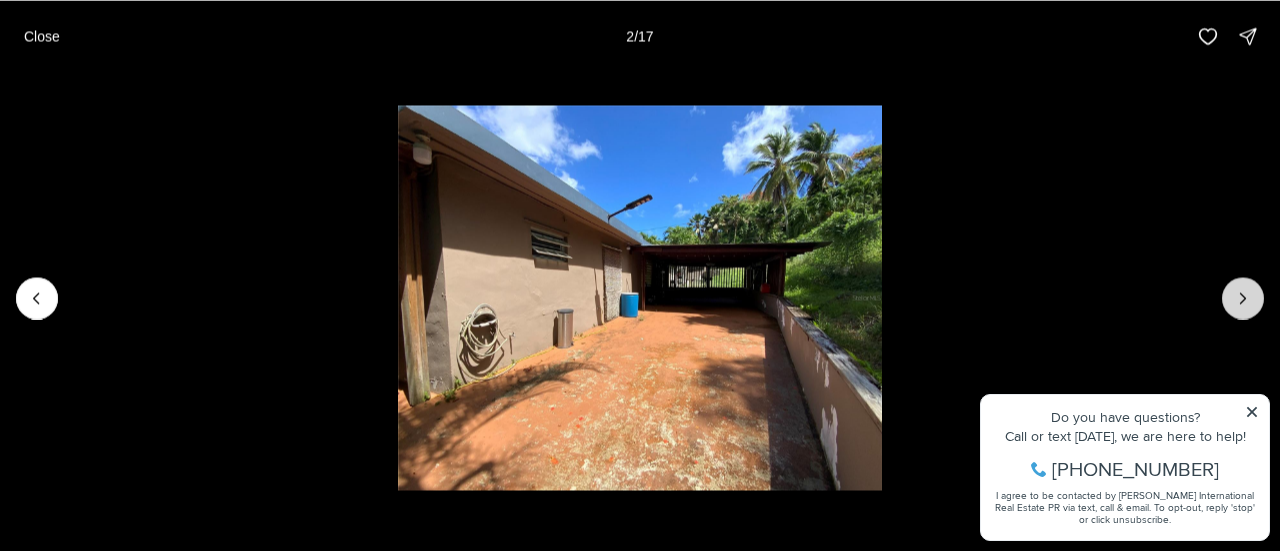 click at bounding box center (1243, 298) 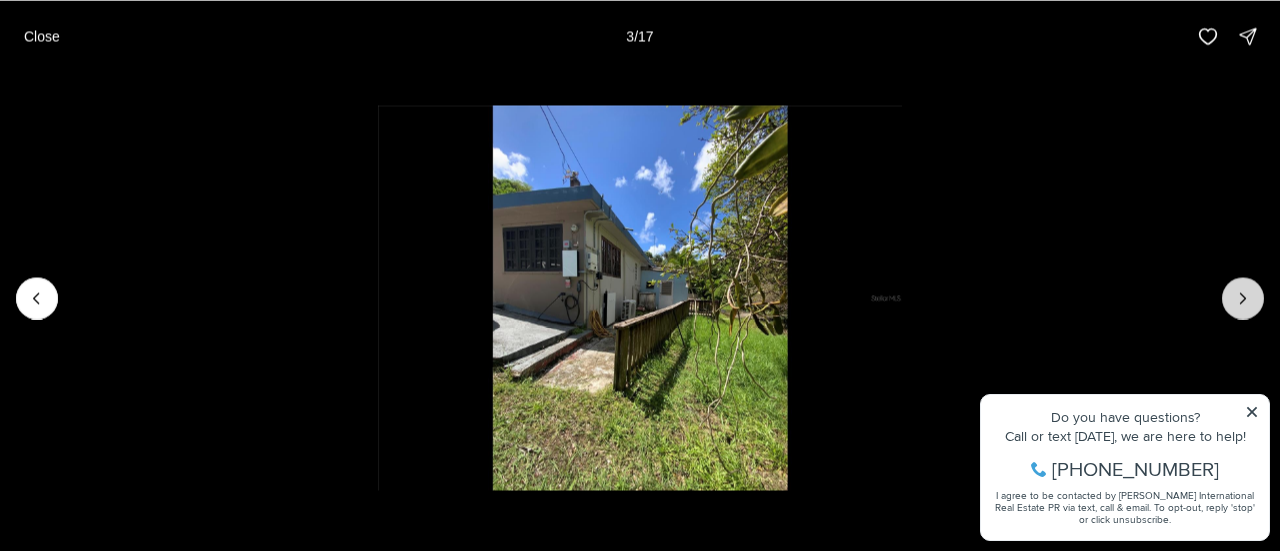 click at bounding box center [1243, 298] 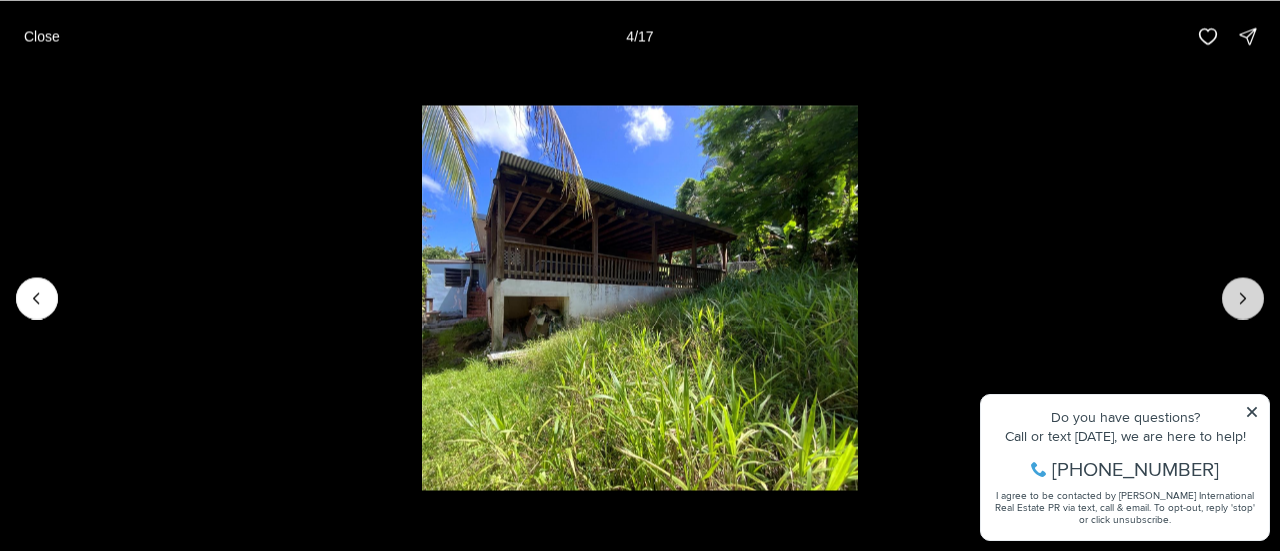 click at bounding box center [1243, 298] 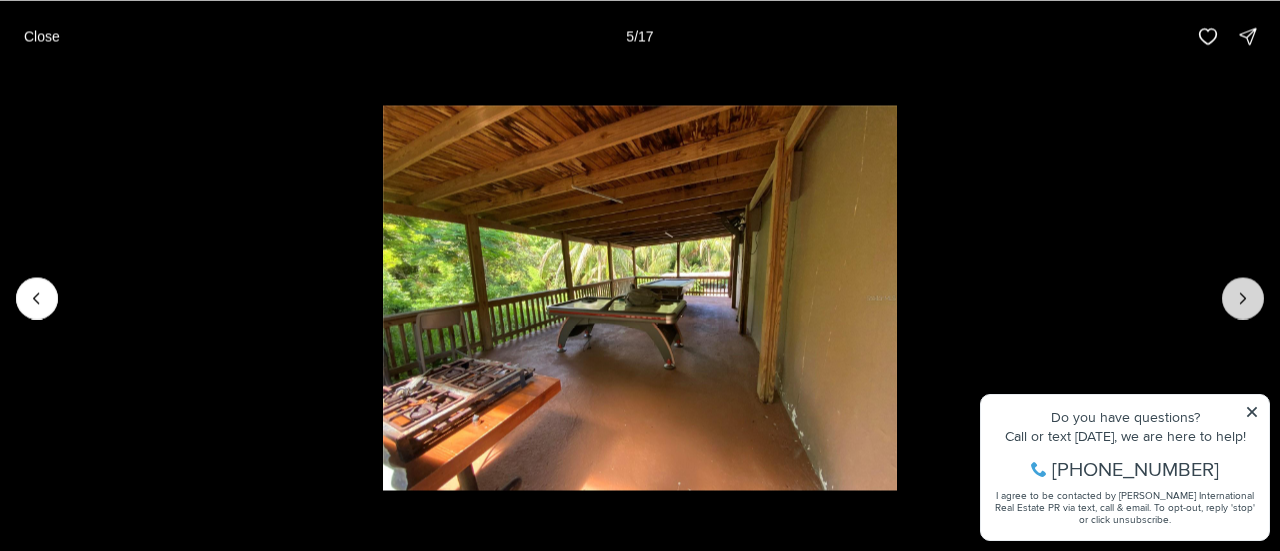 click at bounding box center [1243, 298] 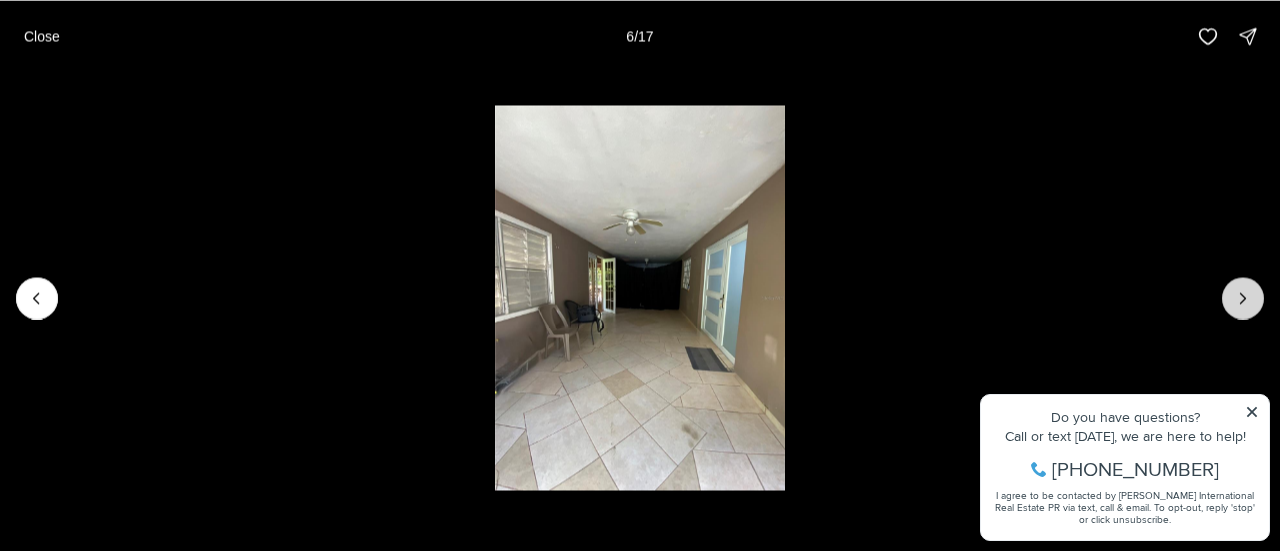 click at bounding box center [1243, 298] 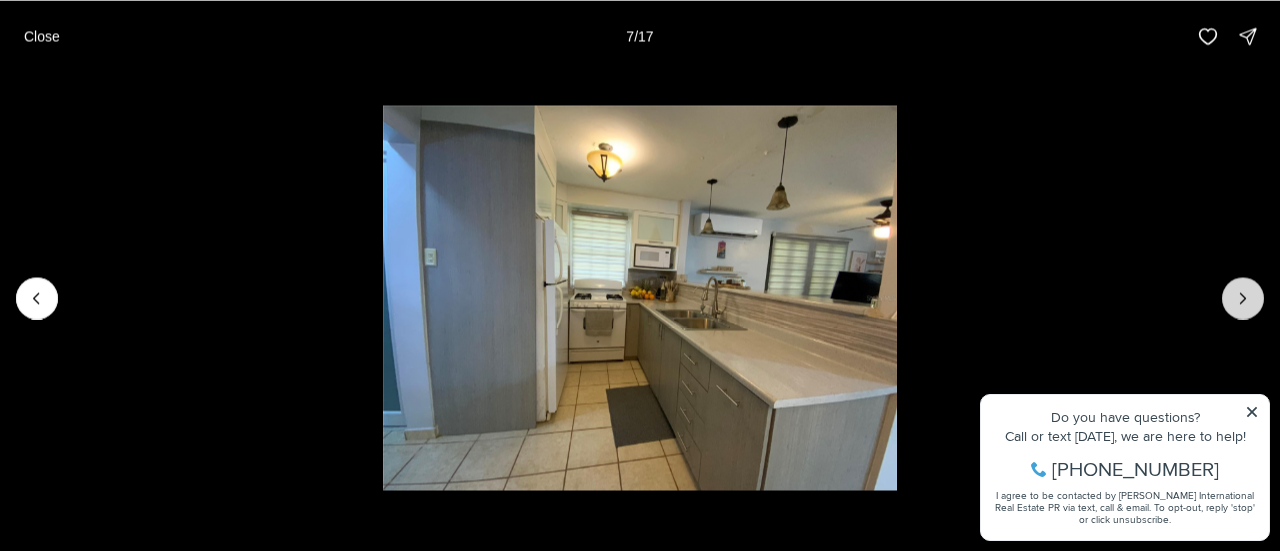 click at bounding box center [1243, 298] 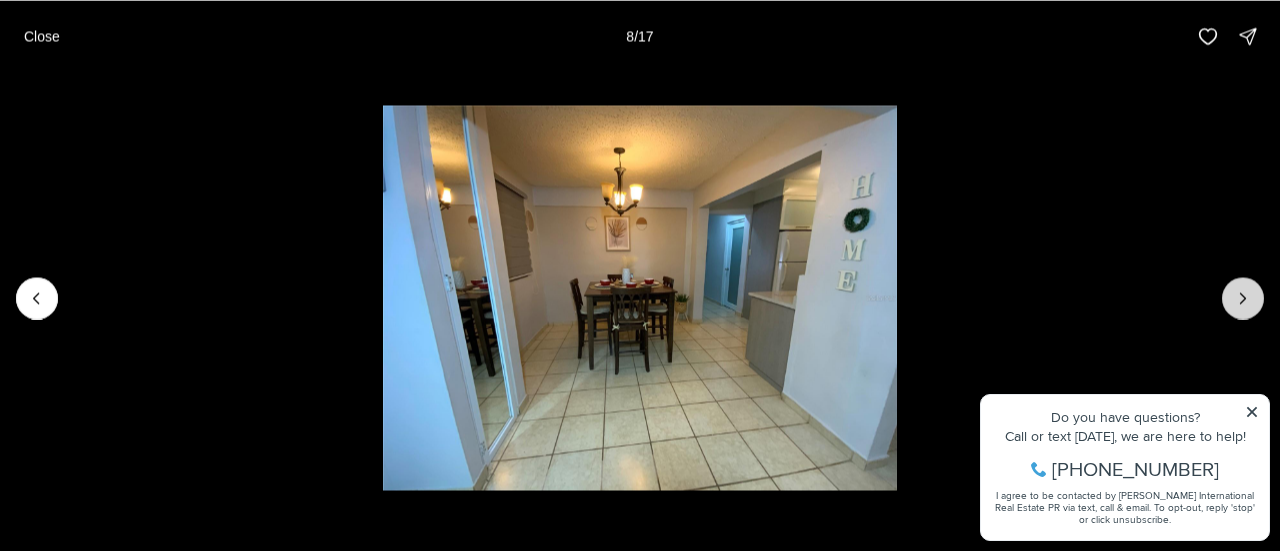 click at bounding box center [1243, 298] 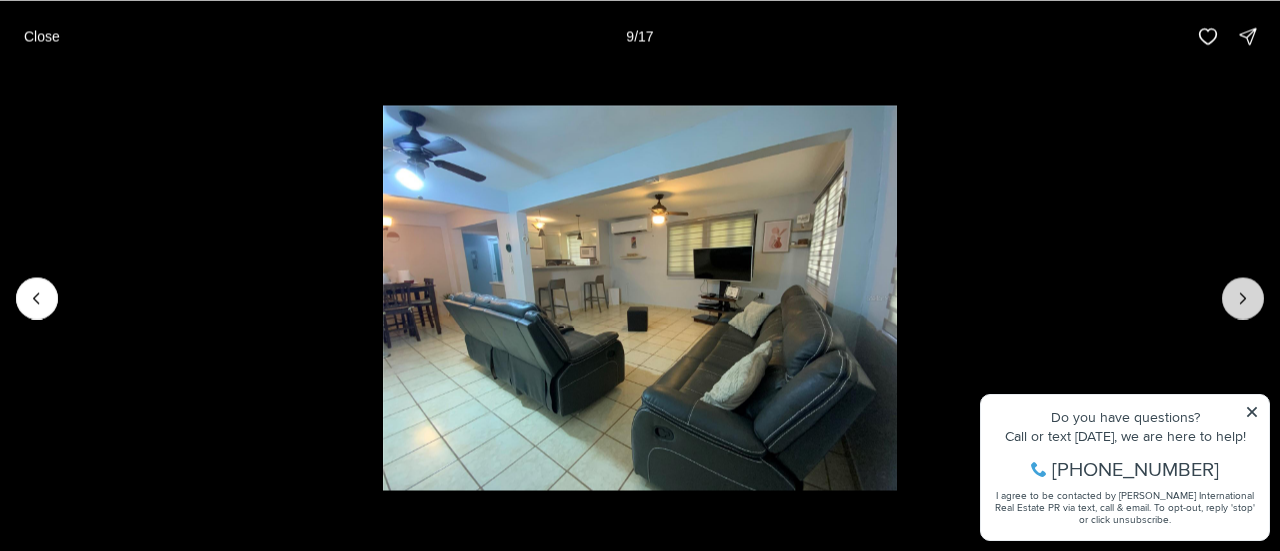 click at bounding box center (1243, 298) 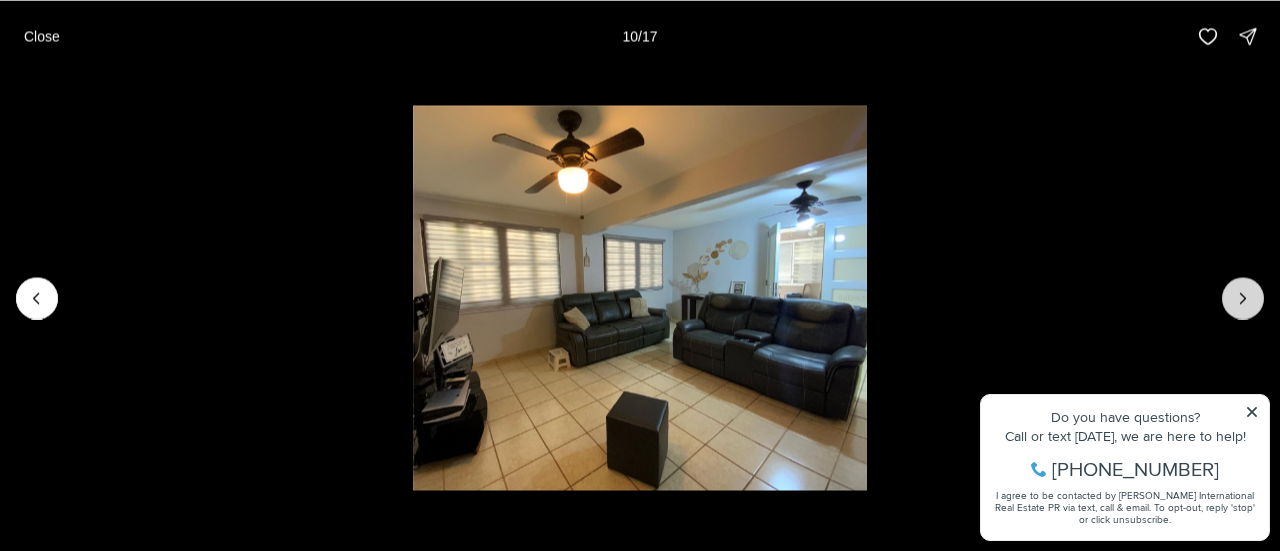 click at bounding box center (1243, 298) 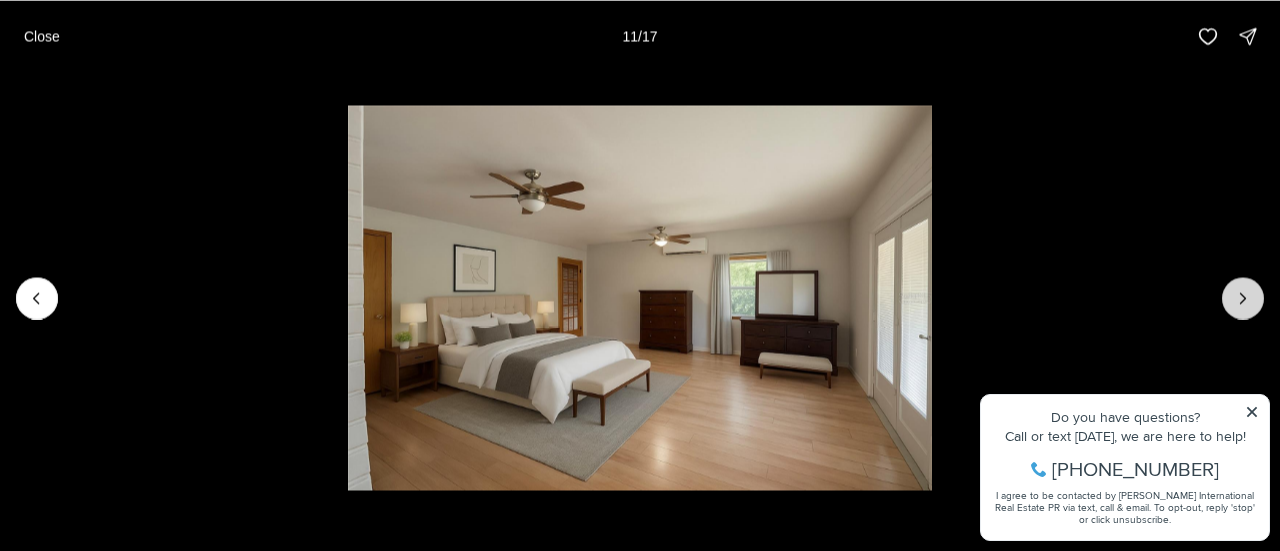 click at bounding box center [1243, 298] 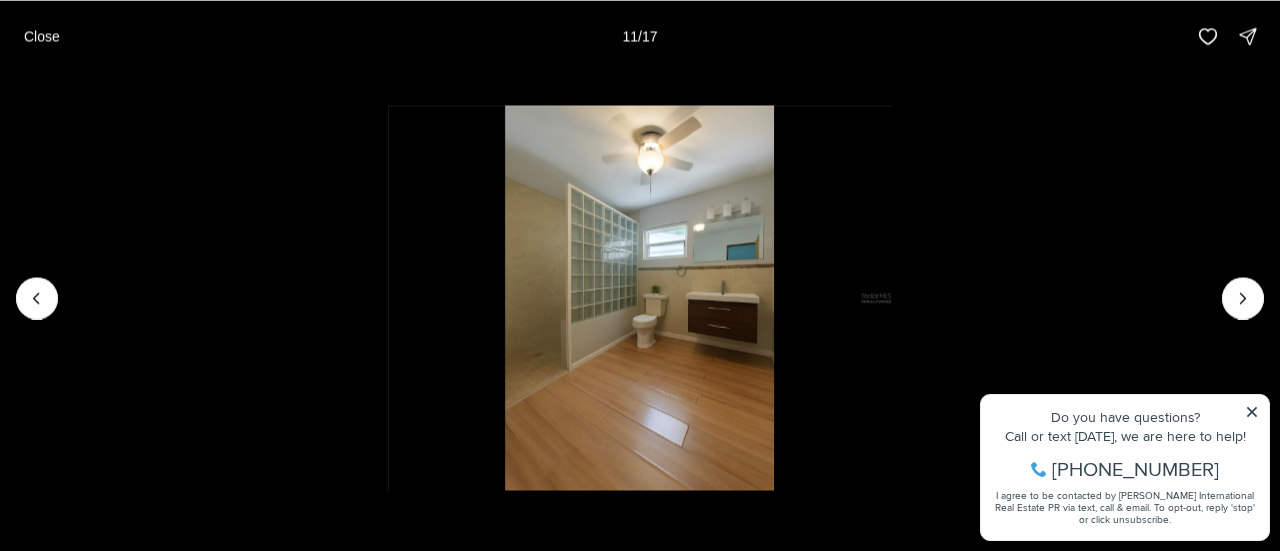 click at bounding box center [640, 297] 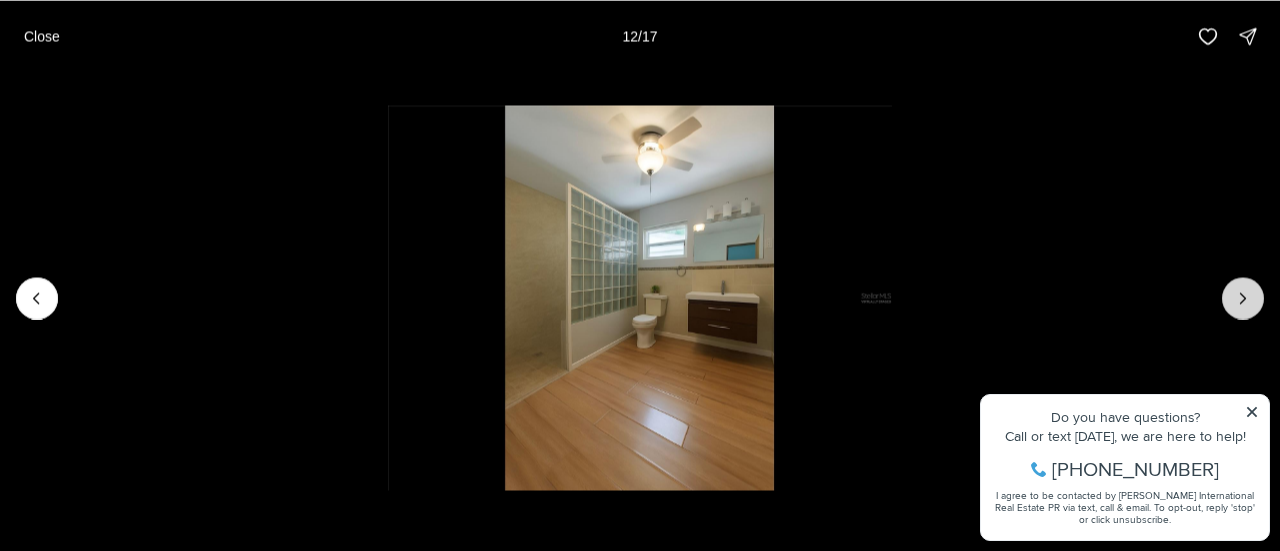 click 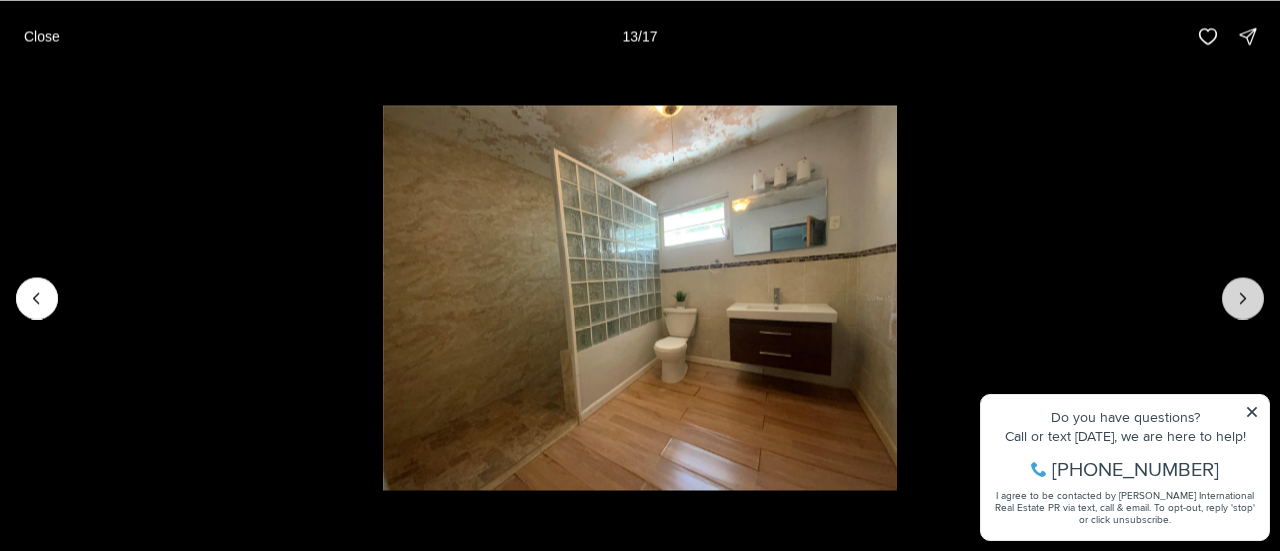 click 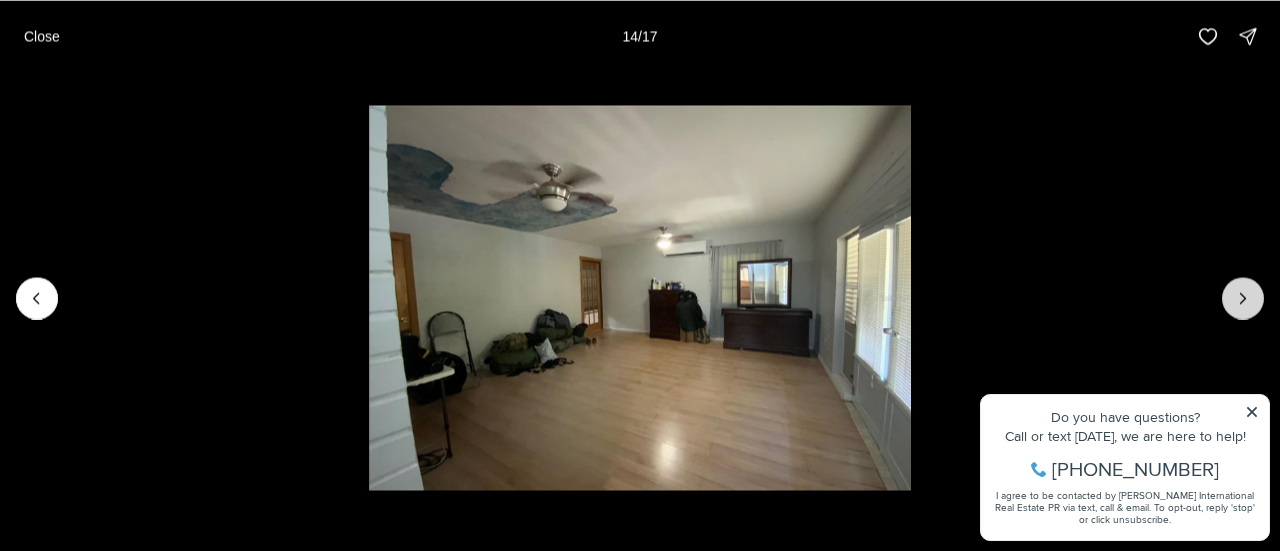 click 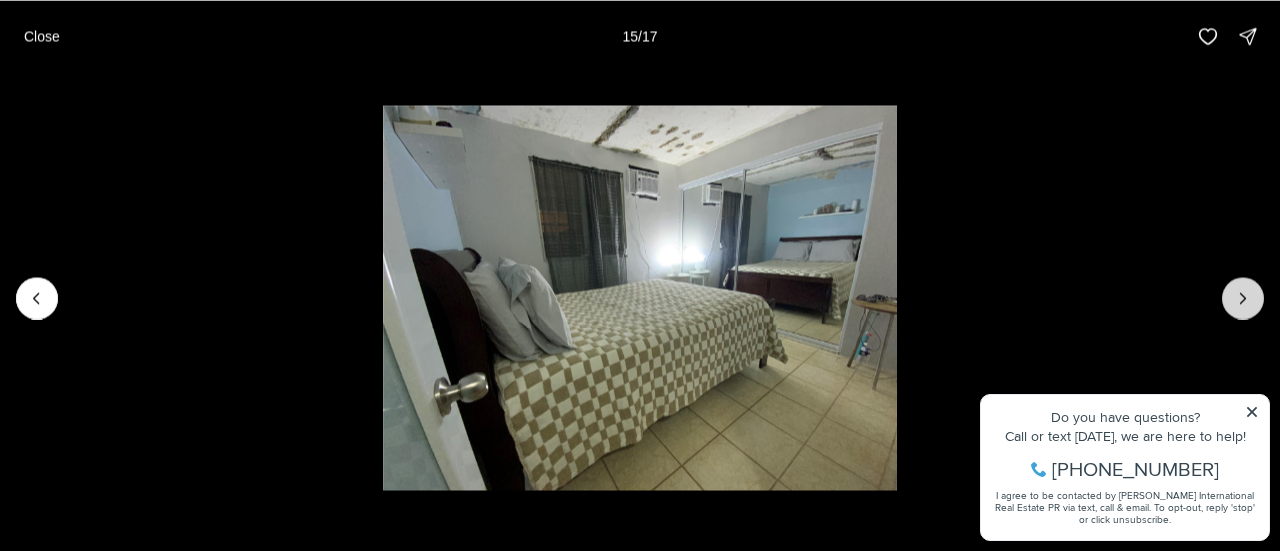 click 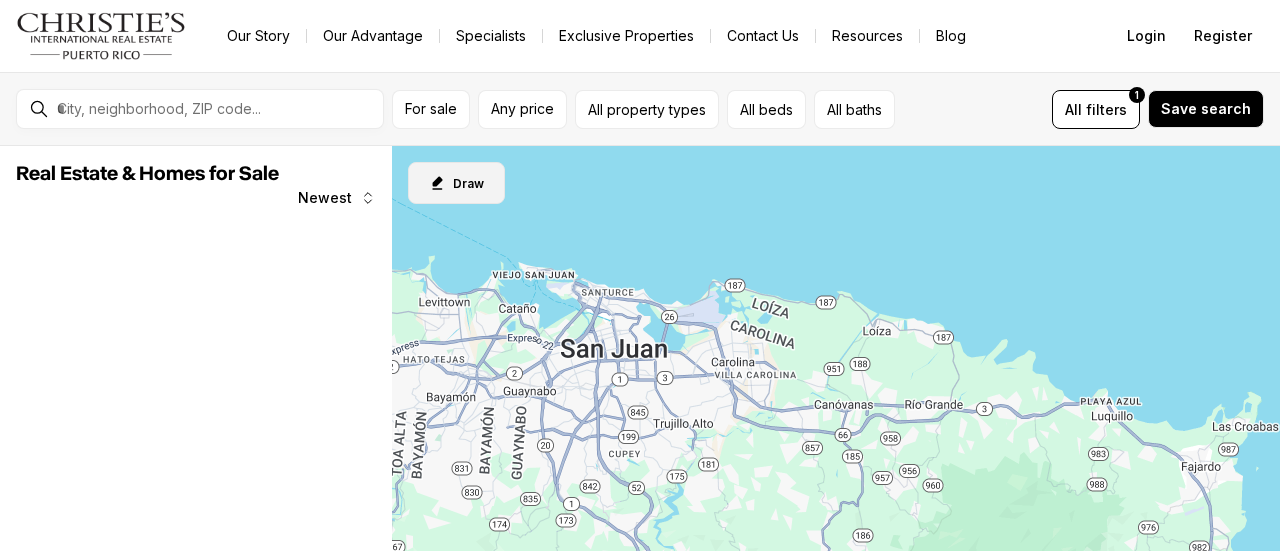 scroll, scrollTop: 0, scrollLeft: 0, axis: both 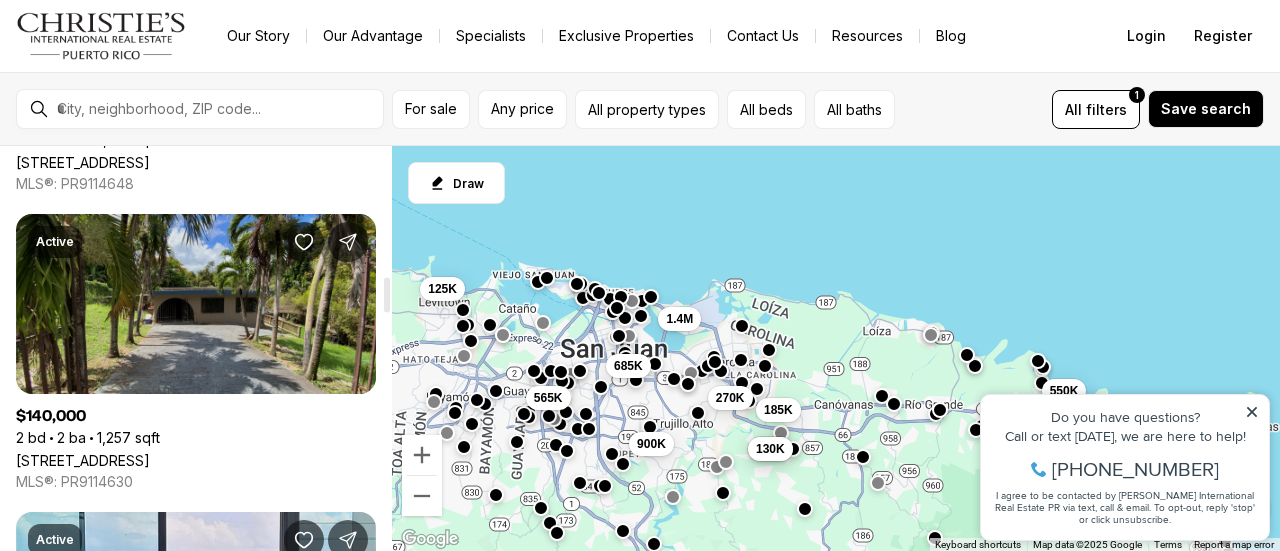 click on "[STREET_ADDRESS]" at bounding box center [83, 460] 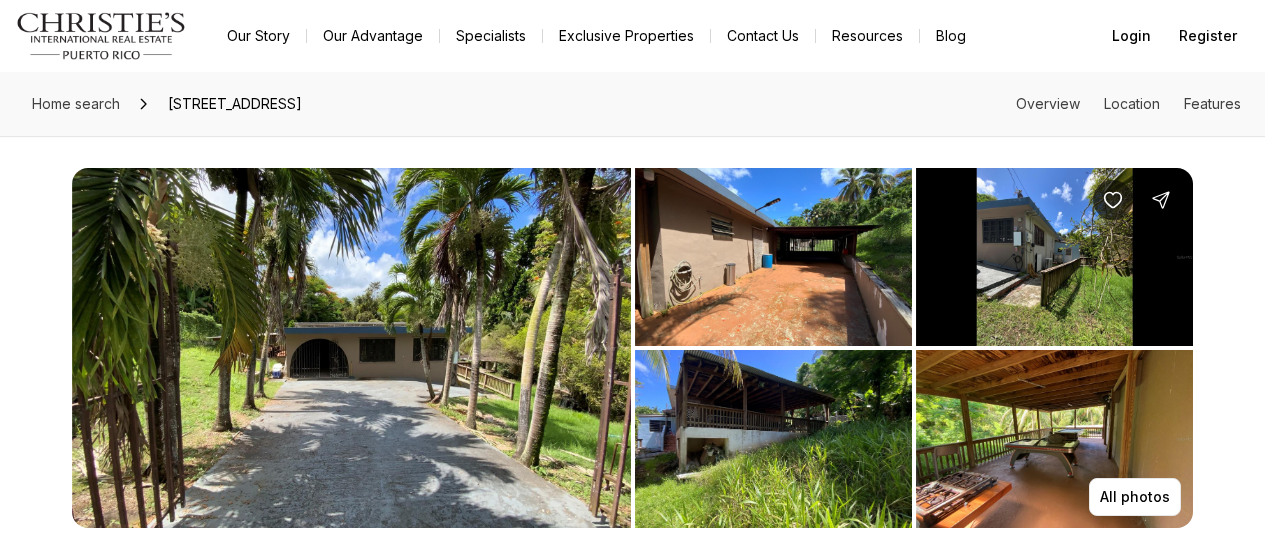 scroll, scrollTop: 0, scrollLeft: 0, axis: both 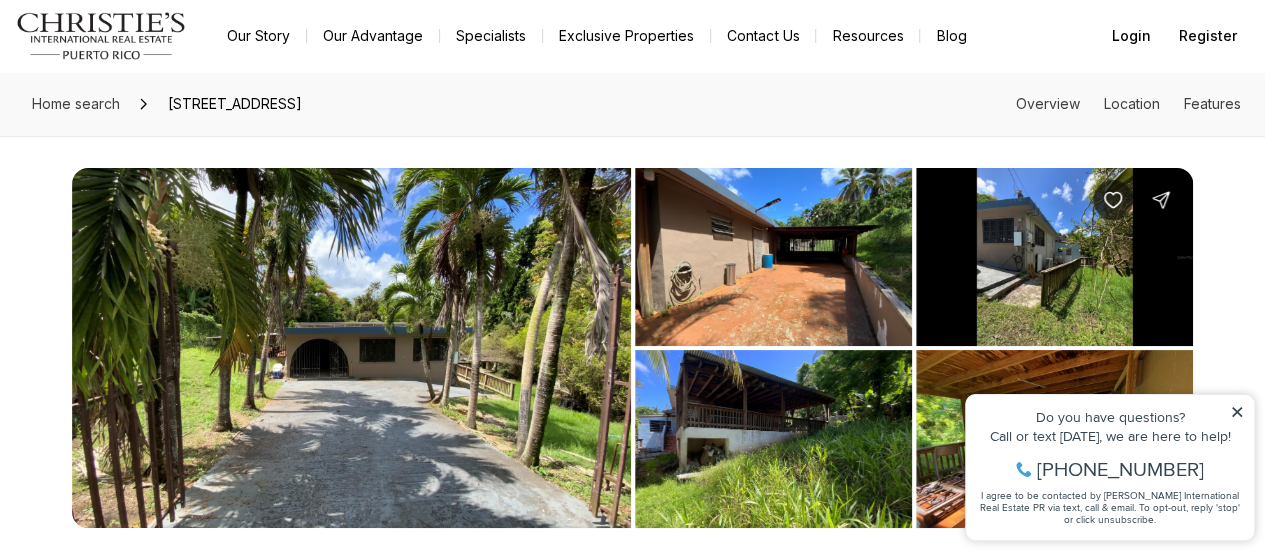 click 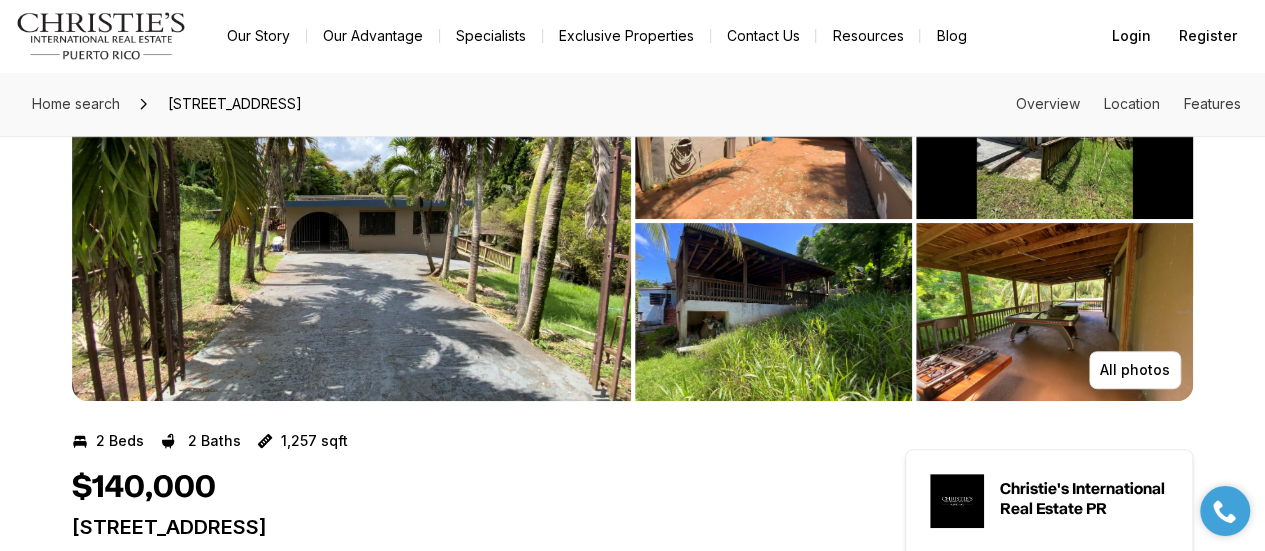 scroll, scrollTop: 200, scrollLeft: 0, axis: vertical 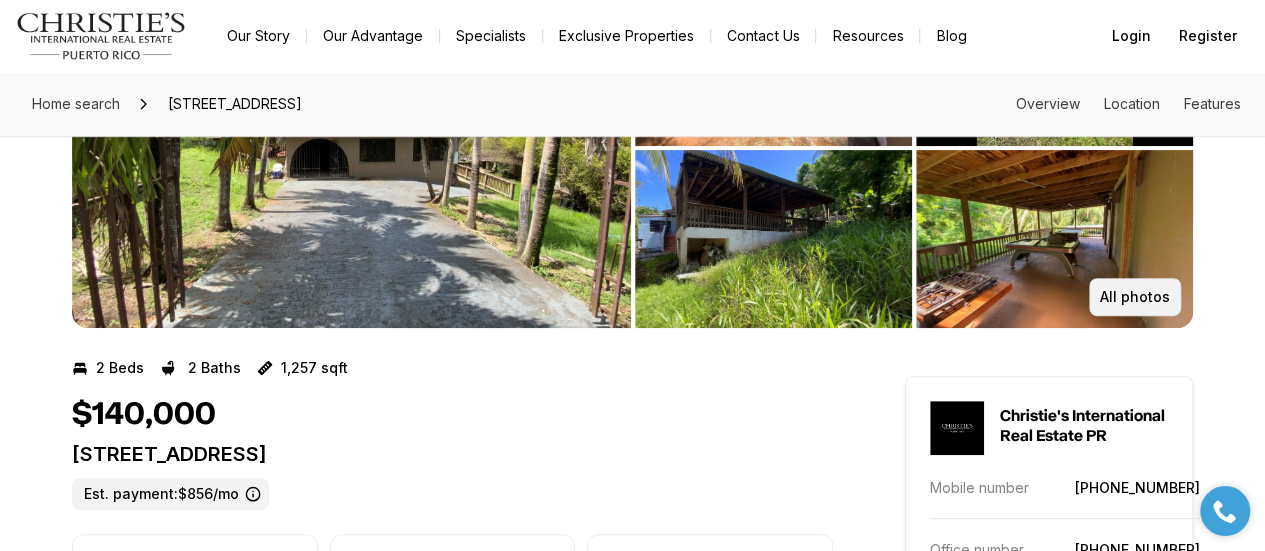 click on "All photos" at bounding box center [1135, 297] 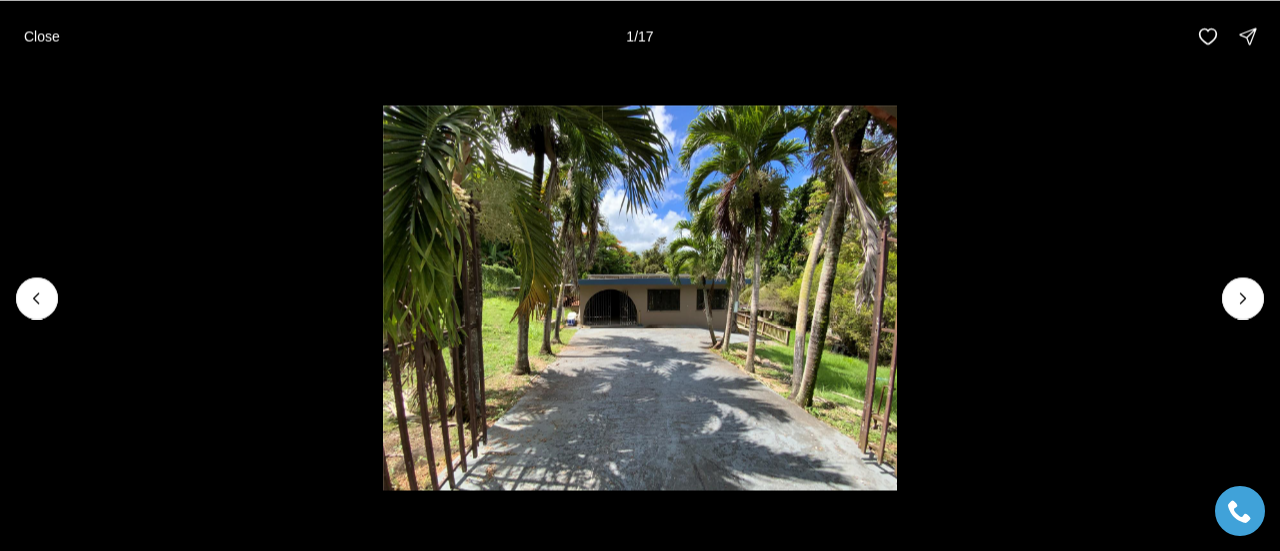 click at bounding box center (640, 297) 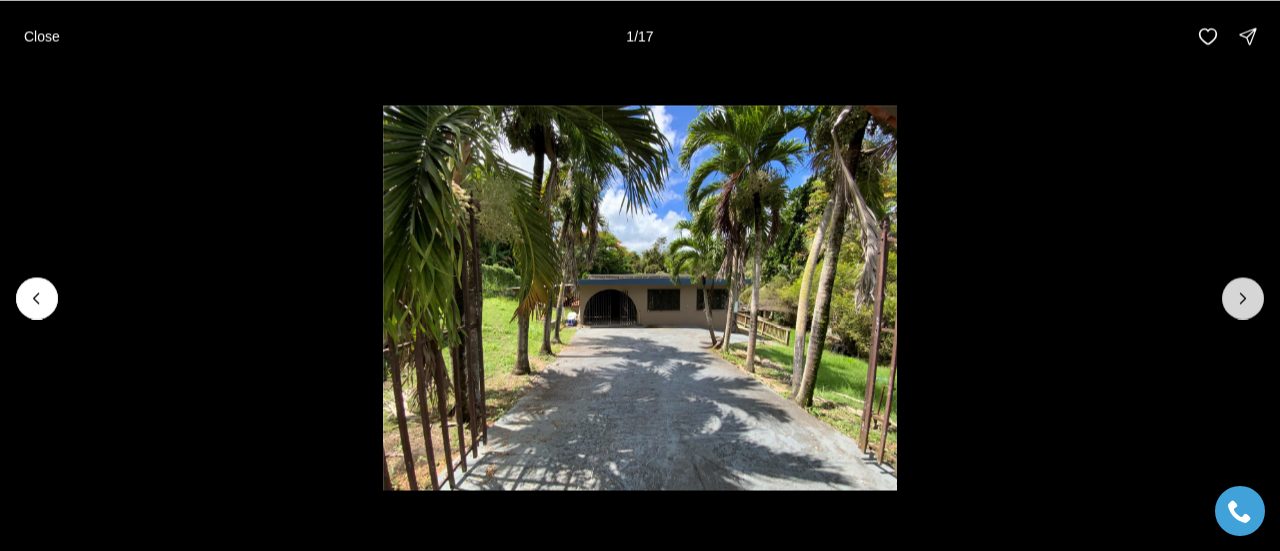 click 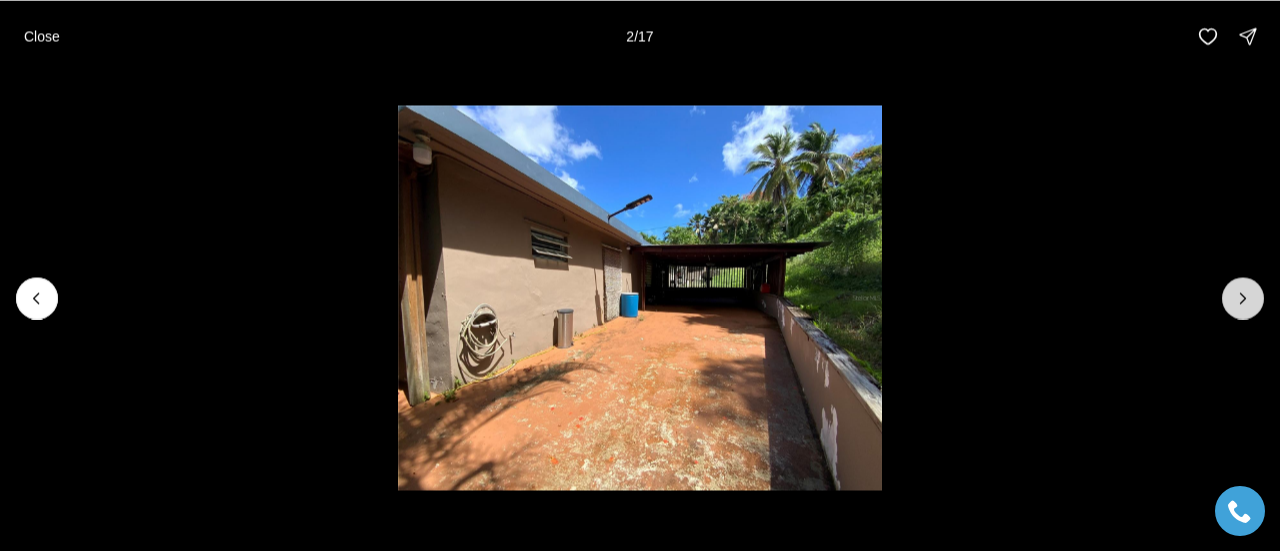 click at bounding box center (1243, 298) 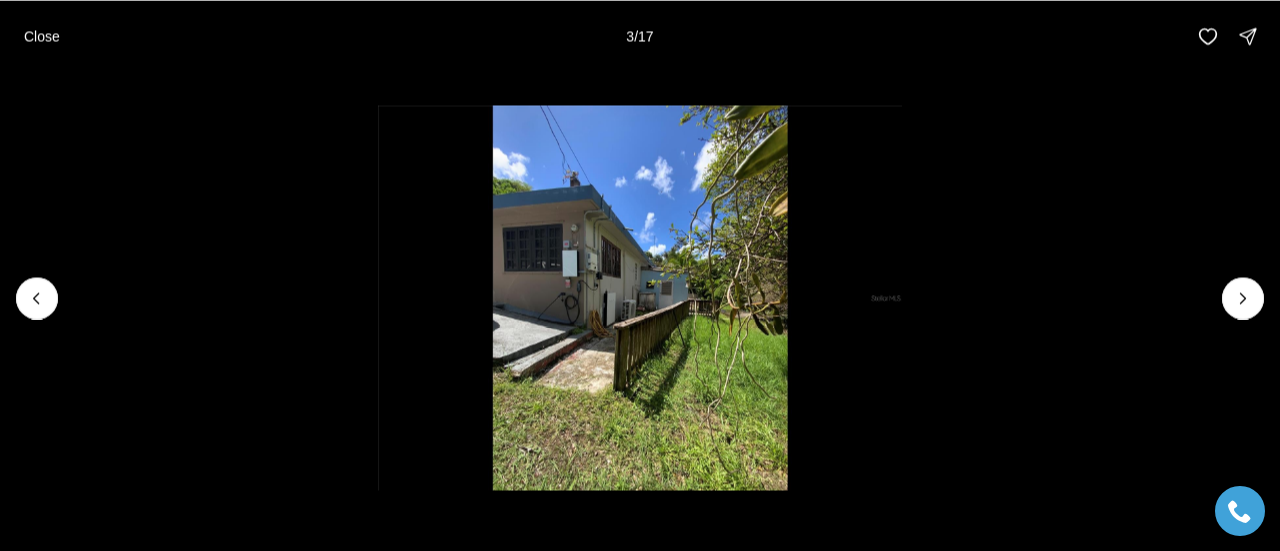 click at bounding box center [640, 297] 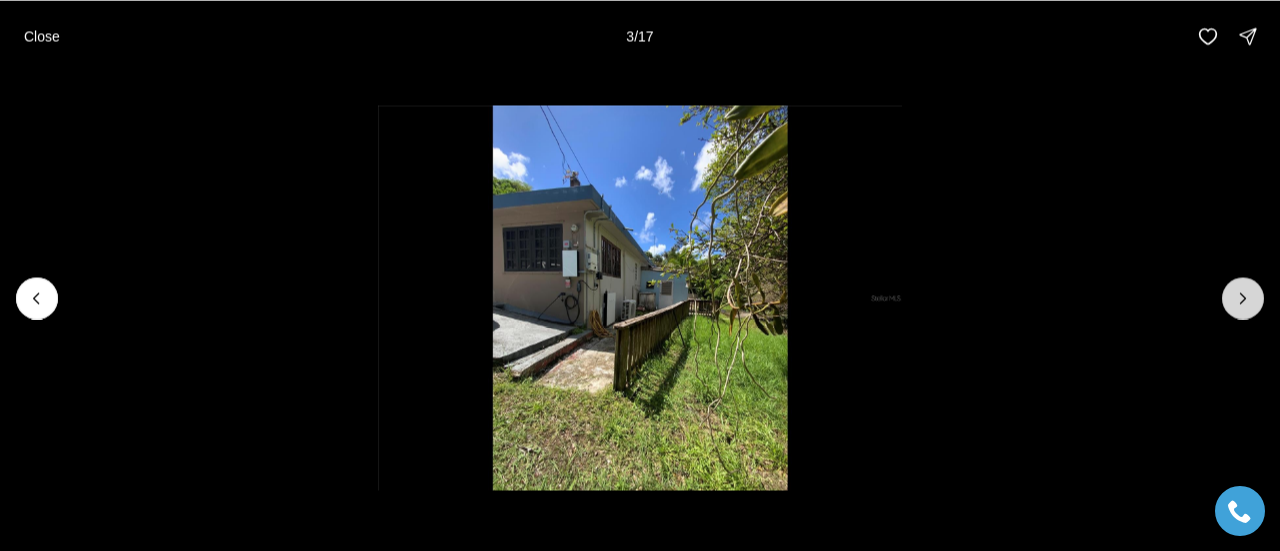 click at bounding box center [1243, 298] 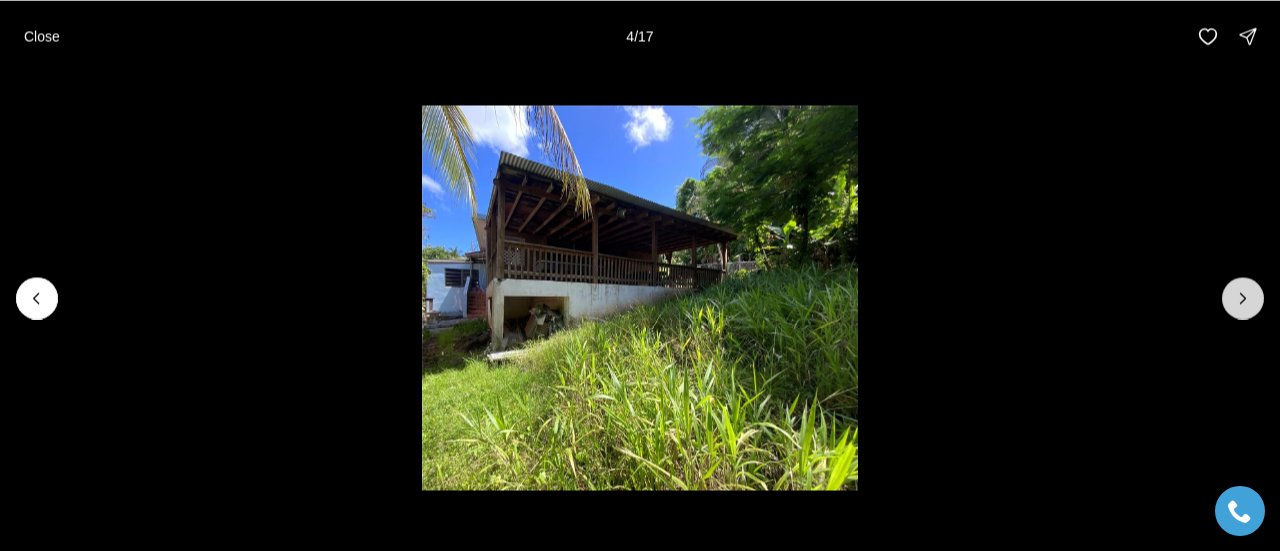 click at bounding box center [1243, 298] 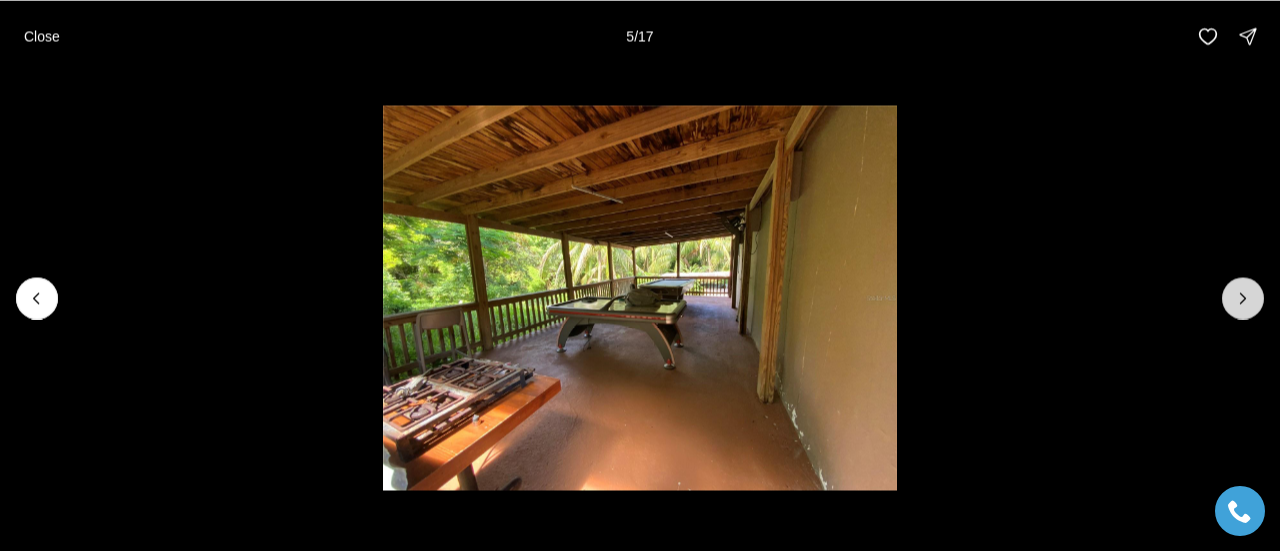 click at bounding box center (1243, 298) 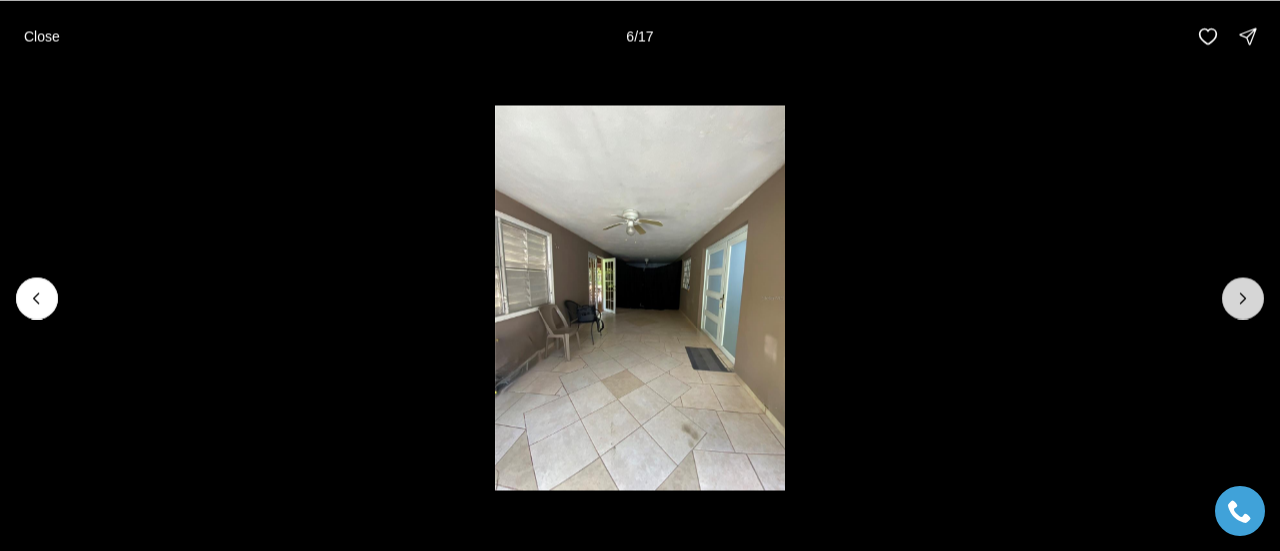 click at bounding box center (1243, 298) 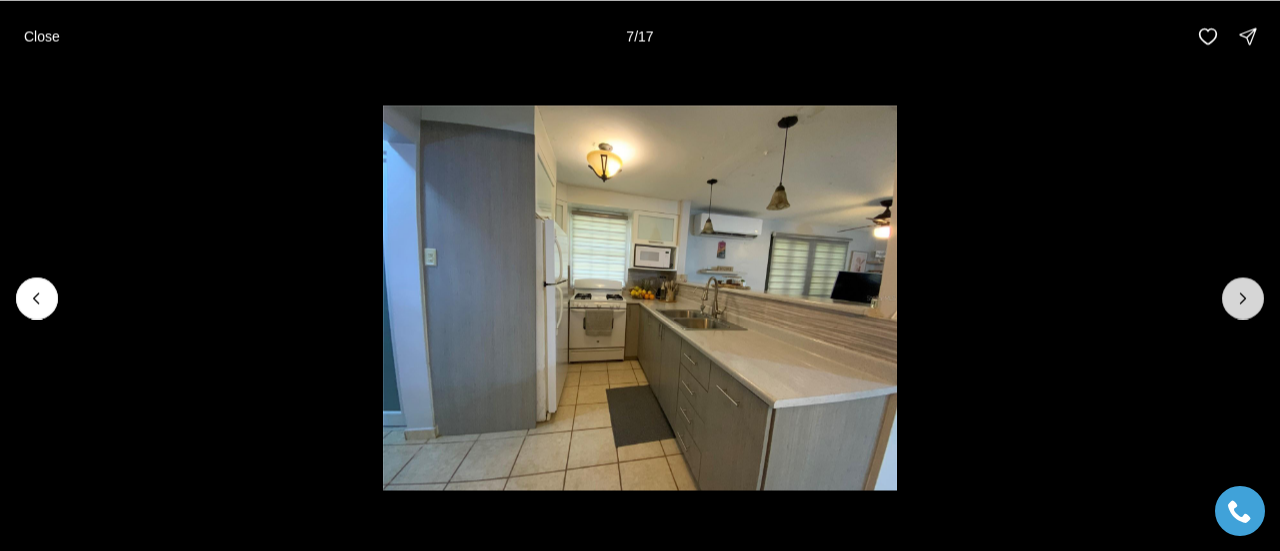 click at bounding box center (1243, 298) 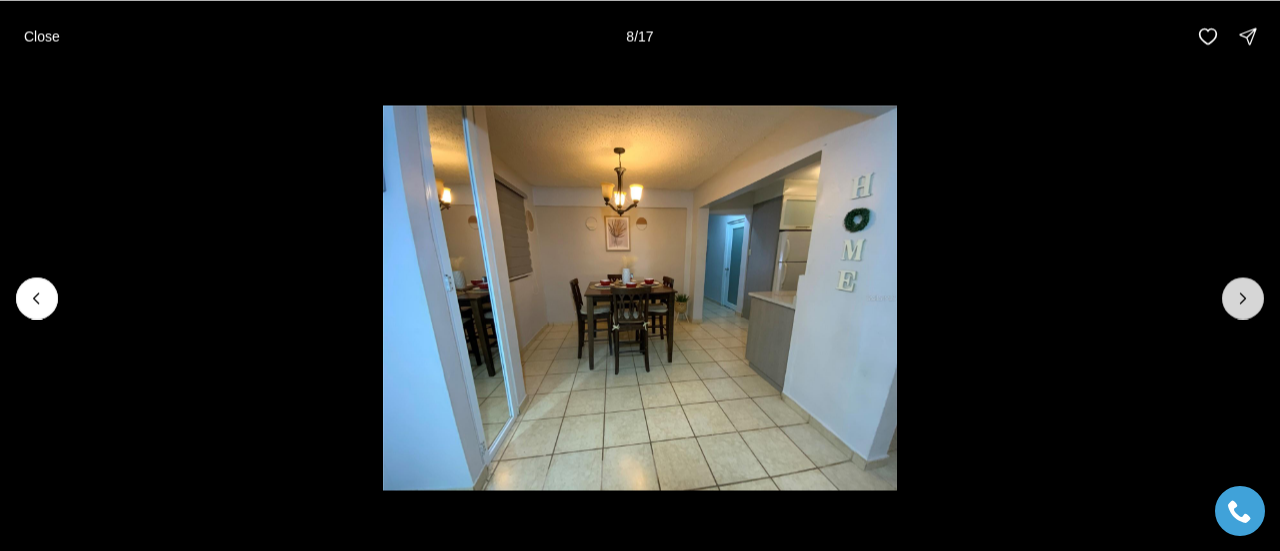 click at bounding box center [1243, 298] 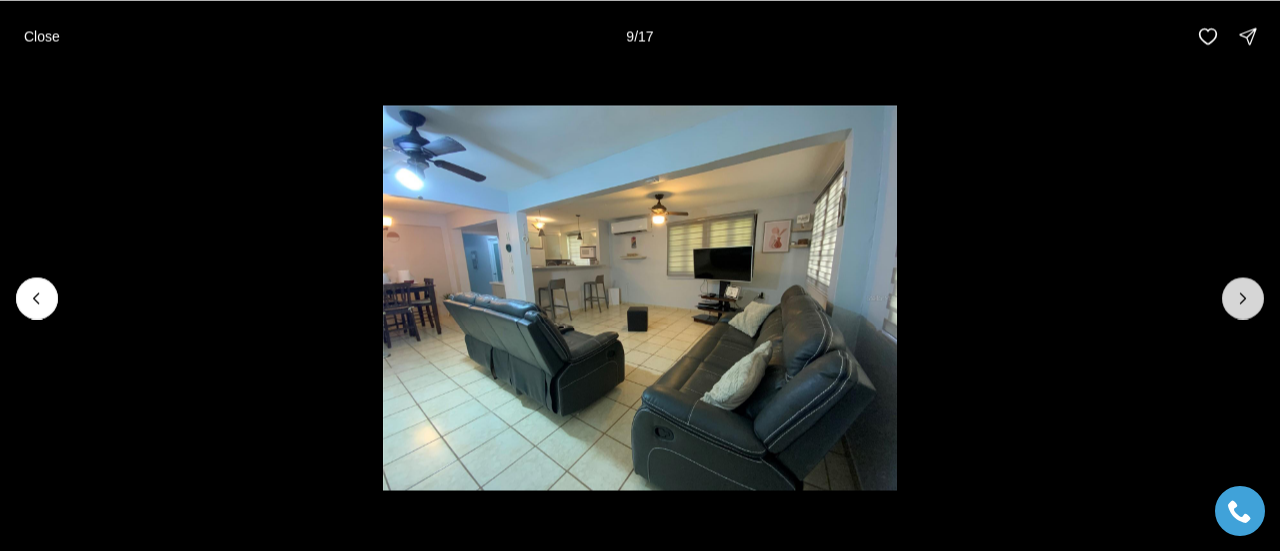 click at bounding box center [1243, 298] 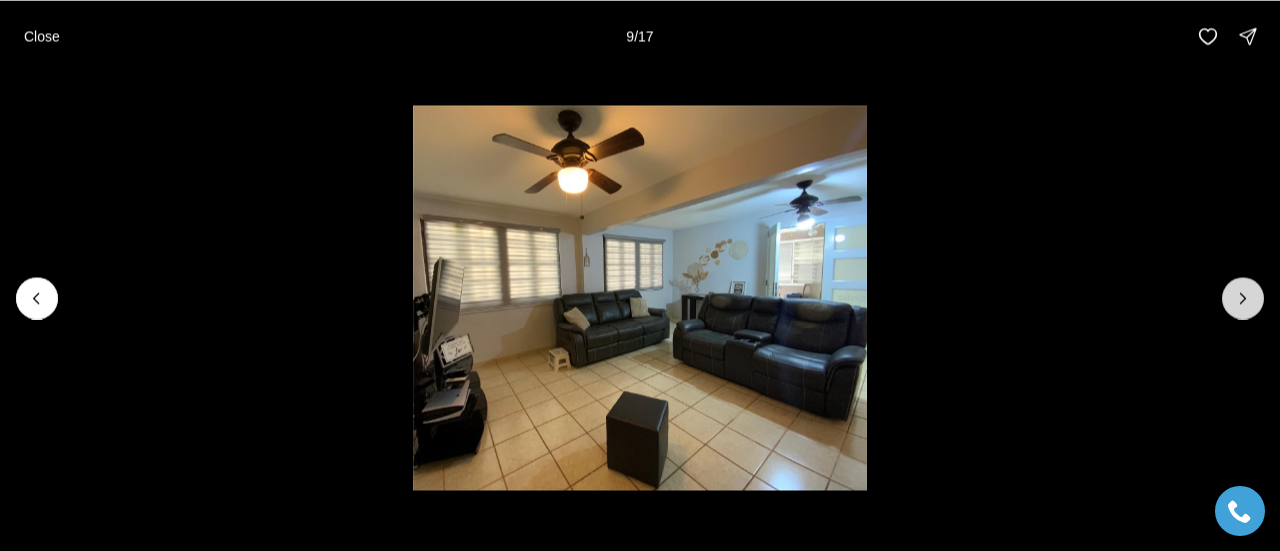 click at bounding box center [1243, 298] 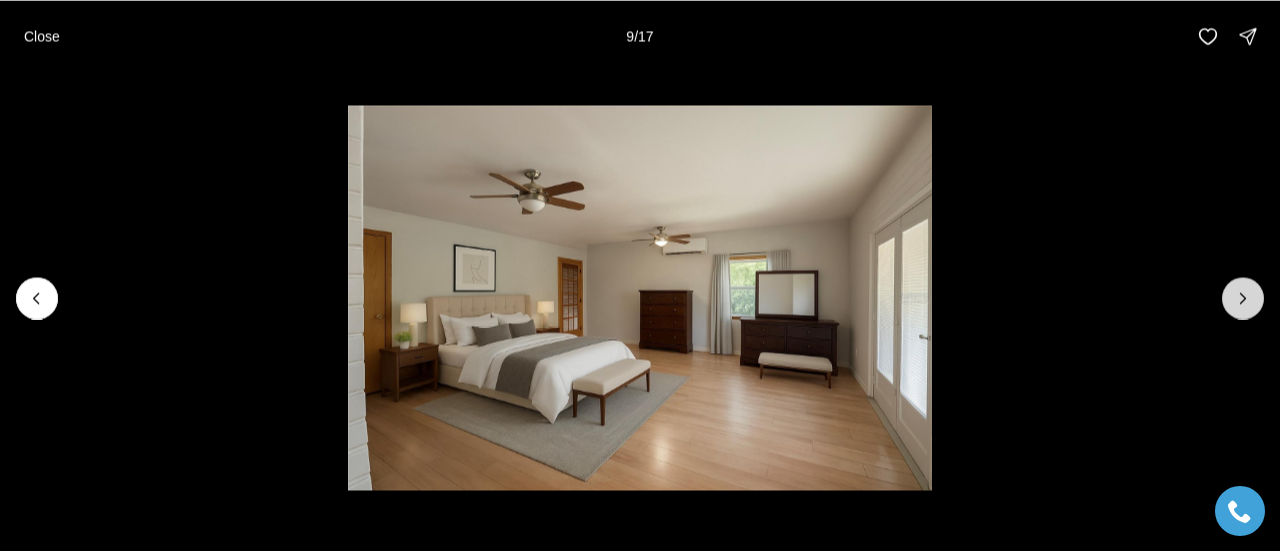 click at bounding box center [1243, 298] 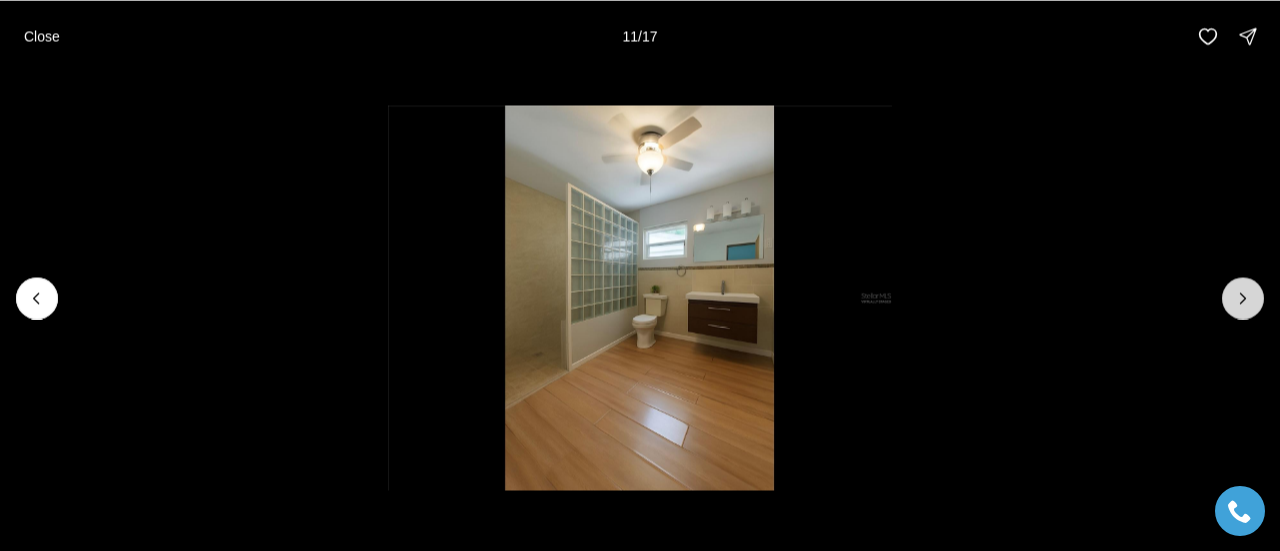 click at bounding box center (1243, 298) 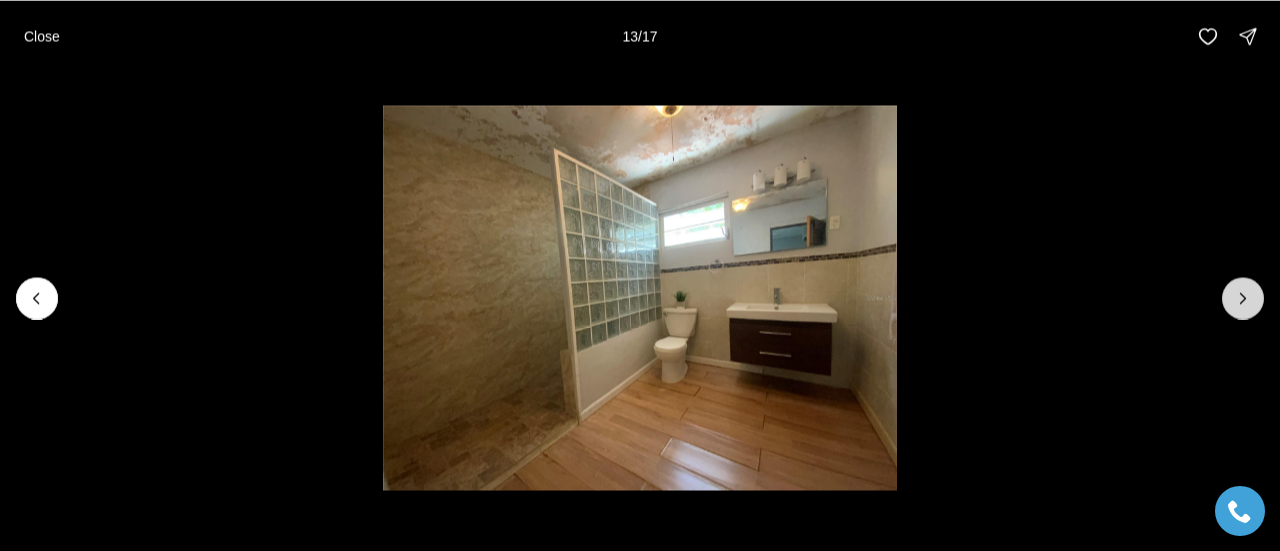 click at bounding box center (1243, 298) 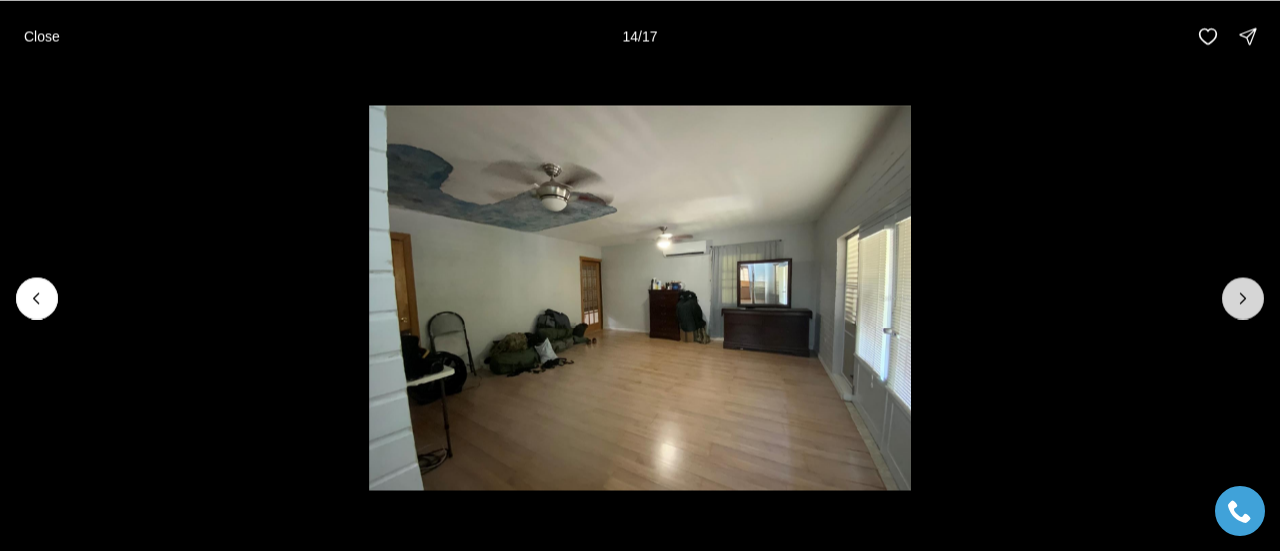 click at bounding box center [1243, 298] 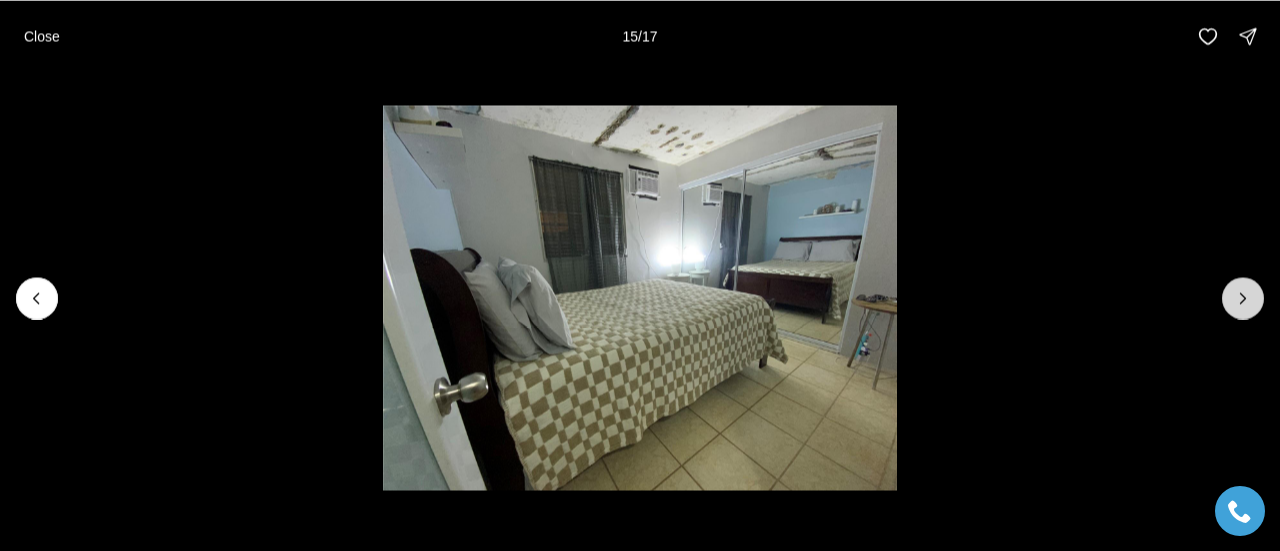 click at bounding box center (1243, 298) 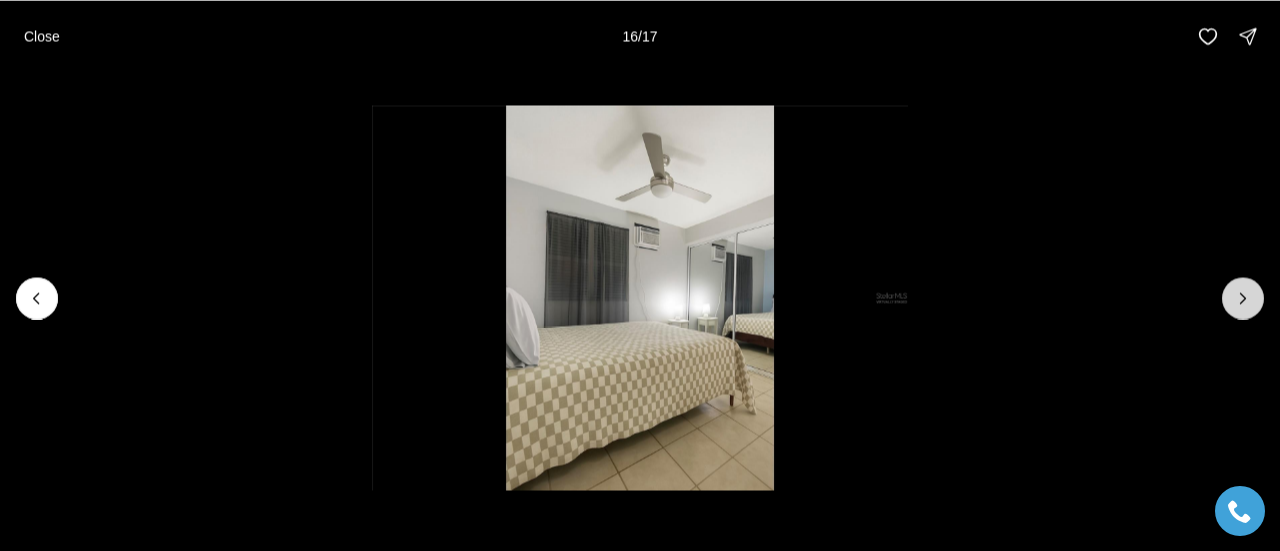 click at bounding box center [1243, 298] 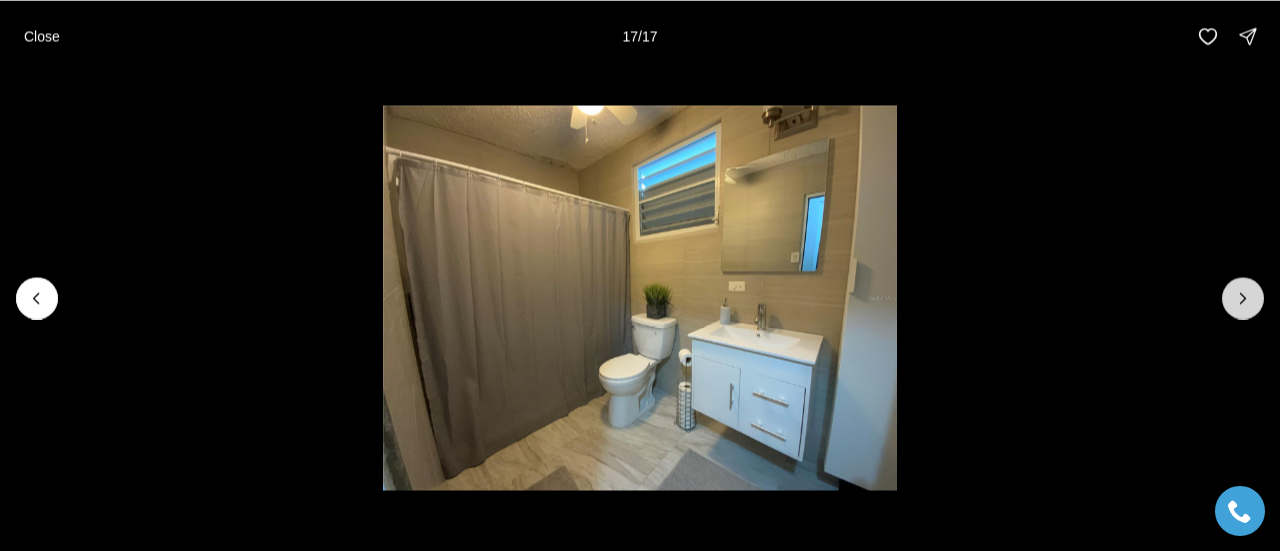click at bounding box center [1243, 298] 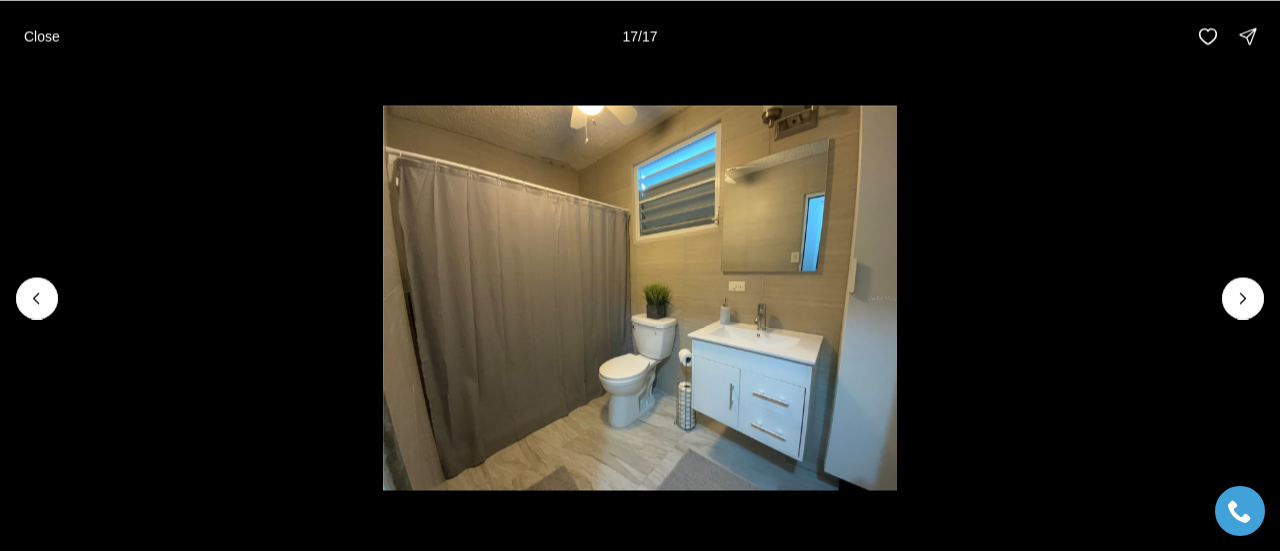 click at bounding box center [1243, 298] 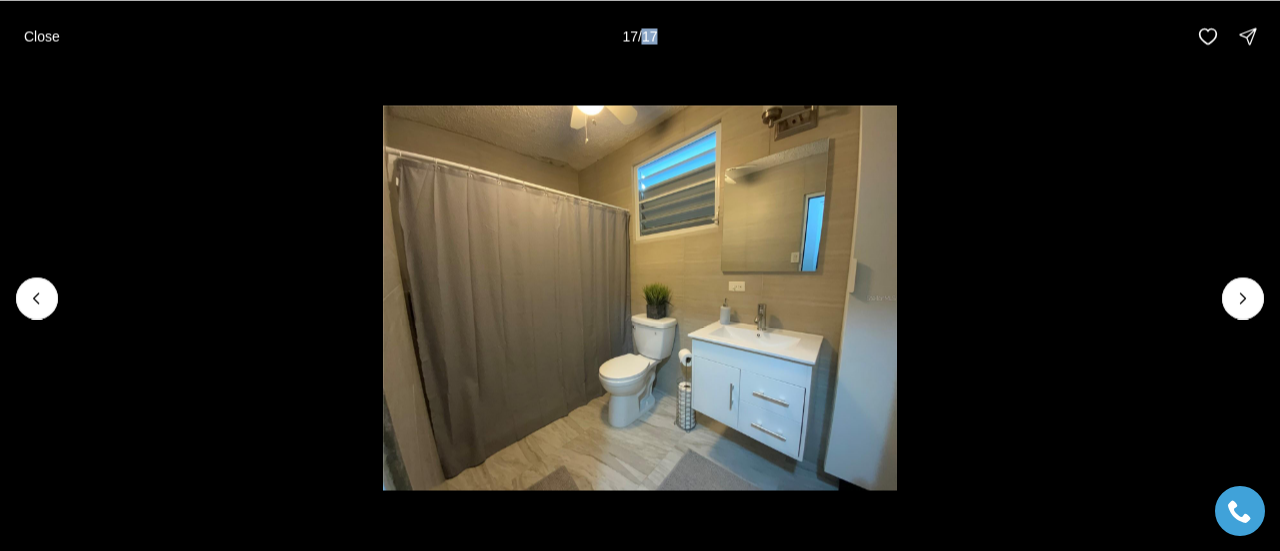 click at bounding box center [1243, 298] 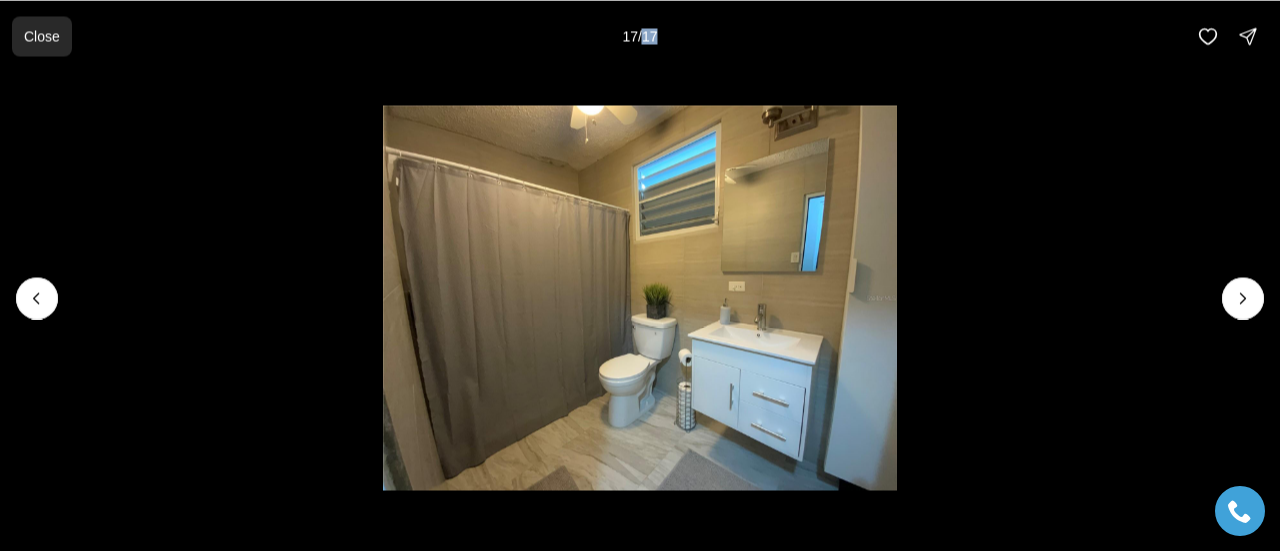 click on "Close" at bounding box center [42, 36] 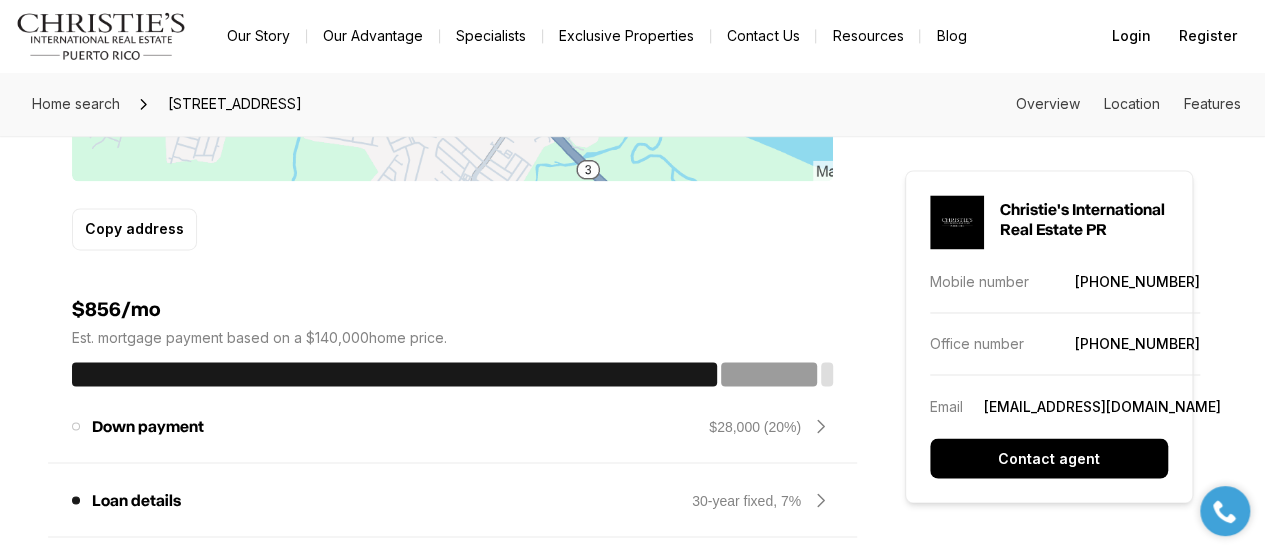 scroll, scrollTop: 1400, scrollLeft: 0, axis: vertical 